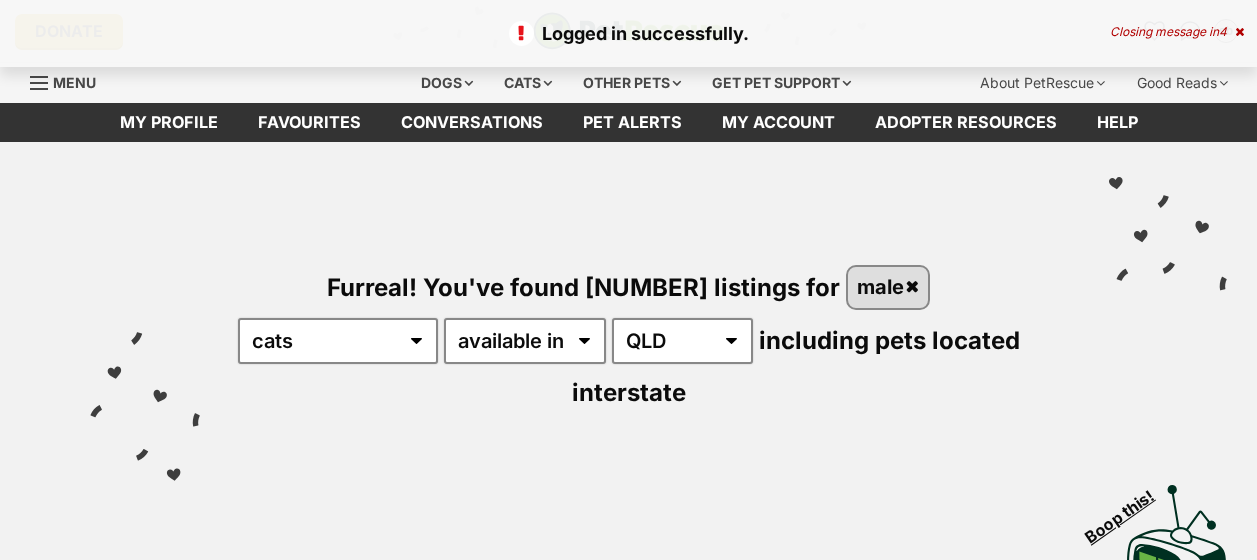 scroll, scrollTop: 0, scrollLeft: 0, axis: both 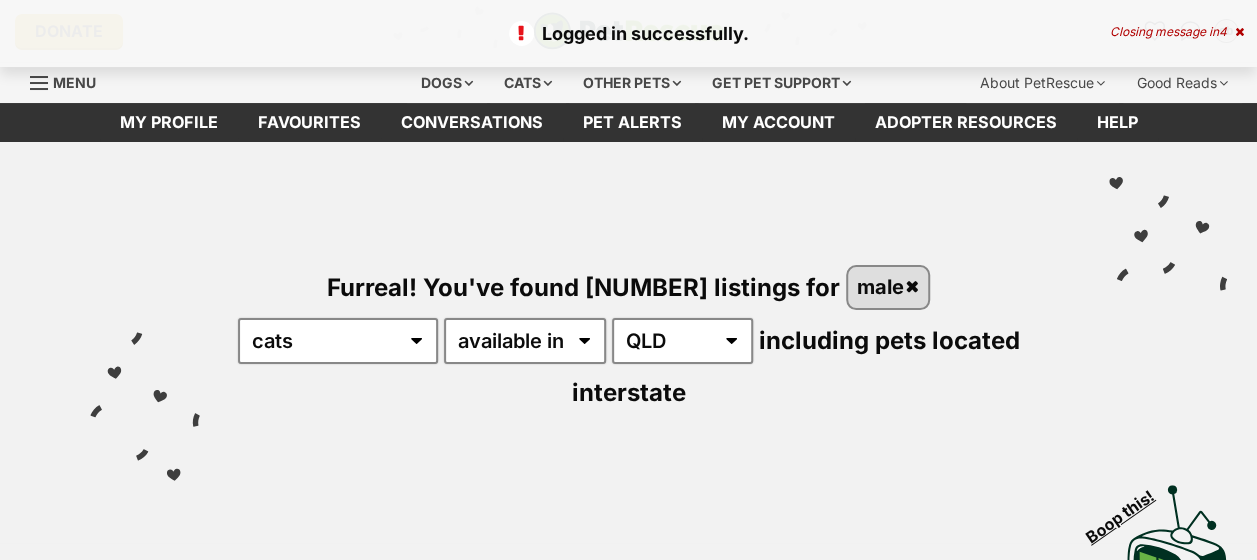click at bounding box center [1239, 32] 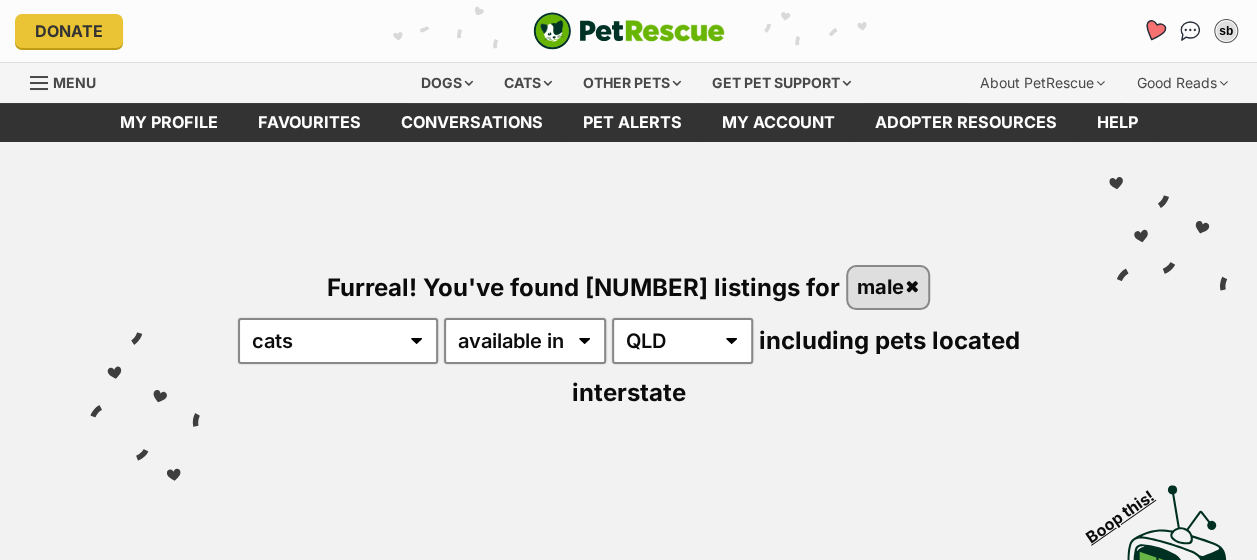 click 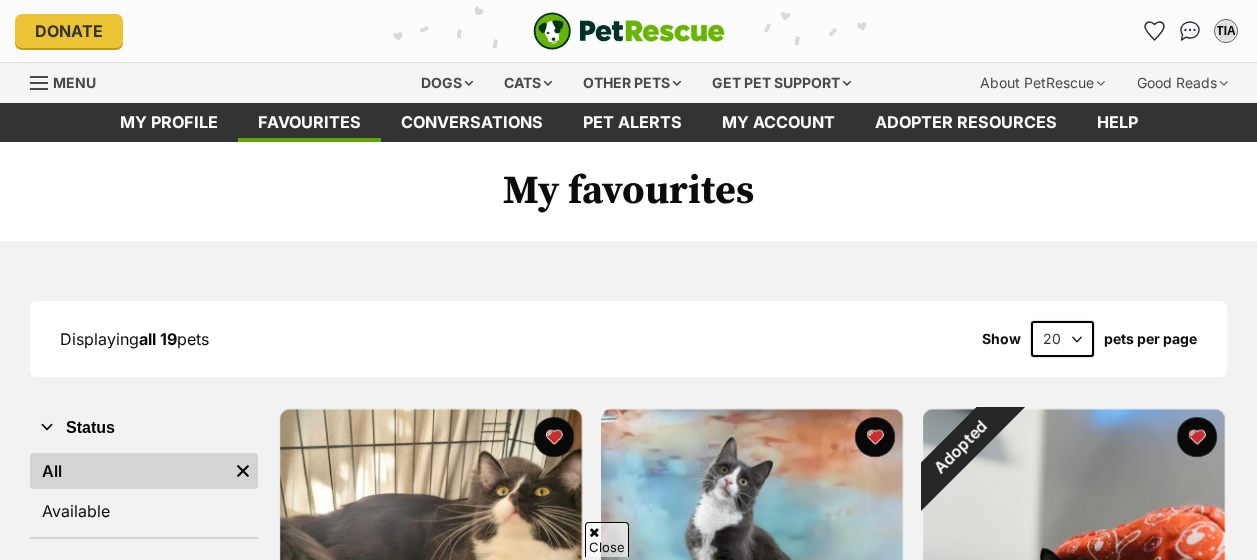 scroll, scrollTop: 300, scrollLeft: 0, axis: vertical 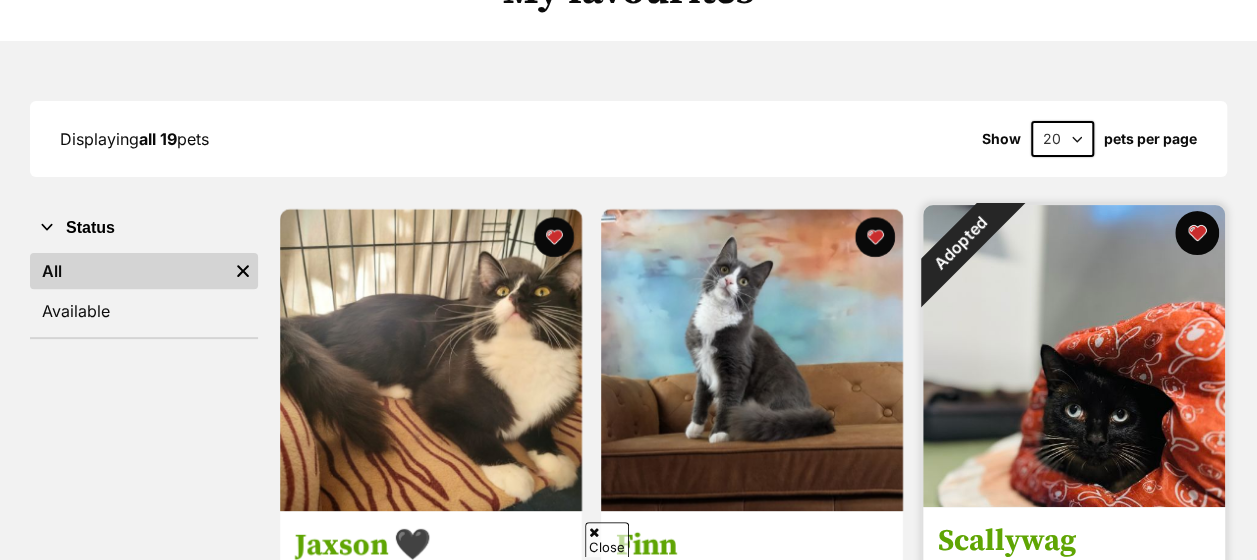 click at bounding box center [1197, 233] 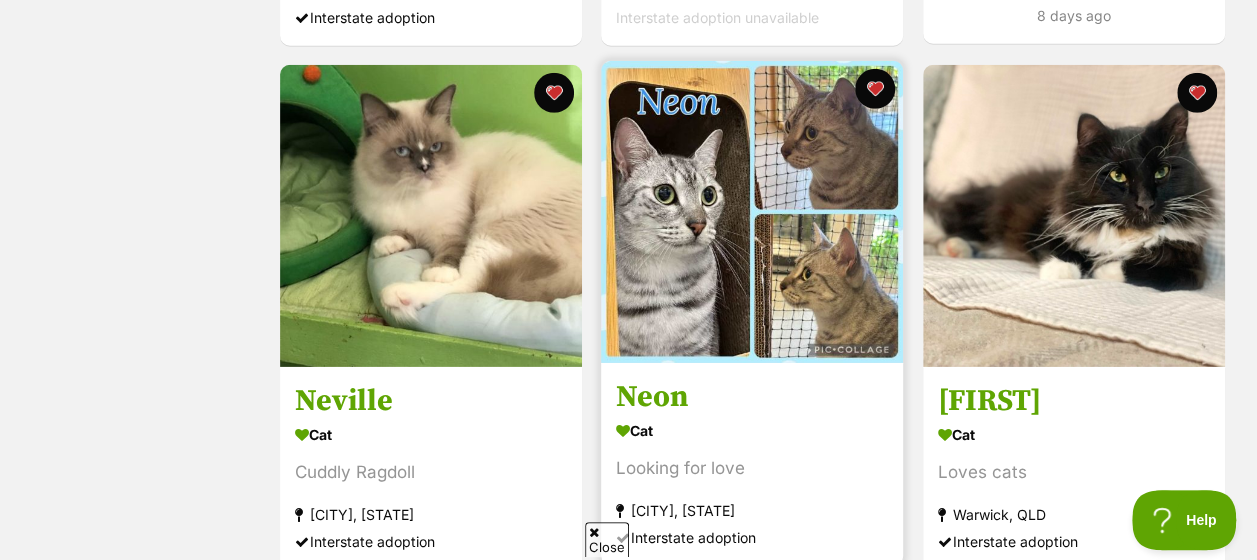 scroll, scrollTop: 2800, scrollLeft: 0, axis: vertical 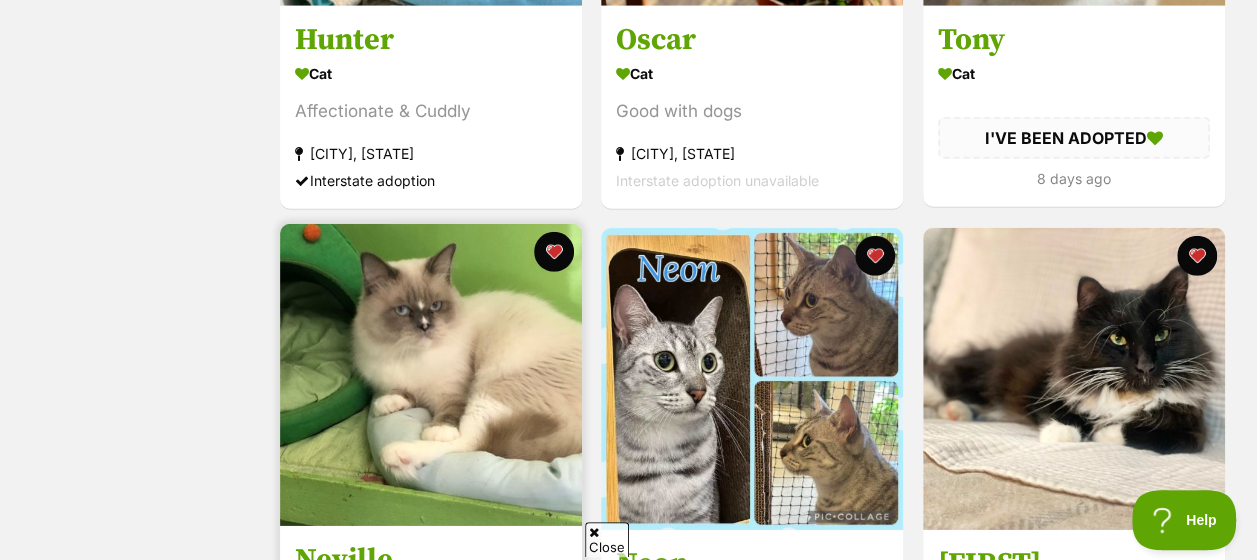 click at bounding box center [431, 375] 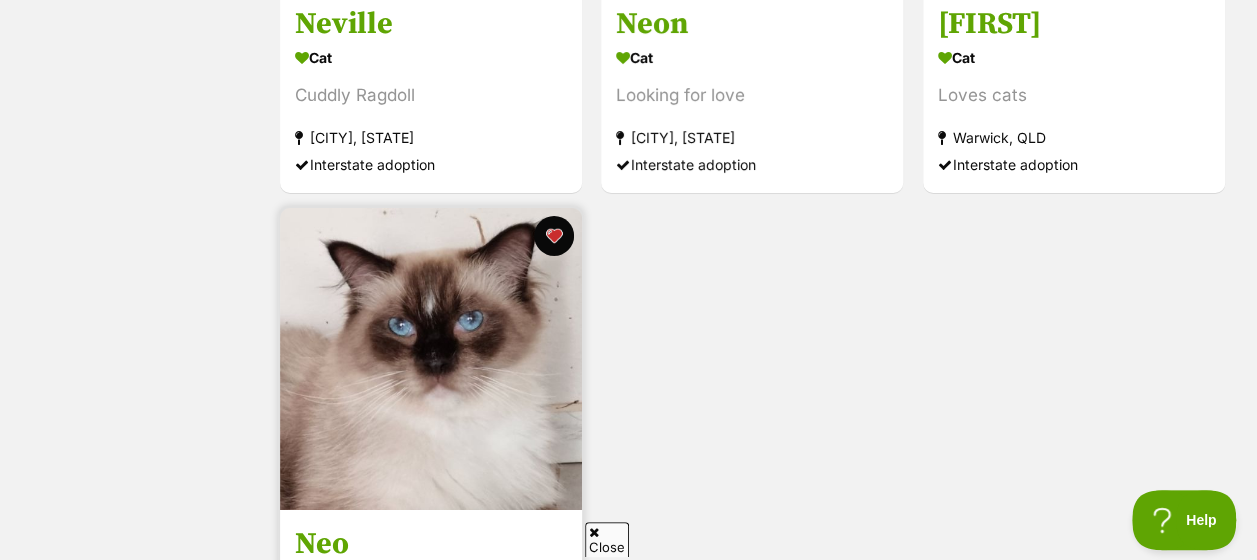 scroll, scrollTop: 3400, scrollLeft: 0, axis: vertical 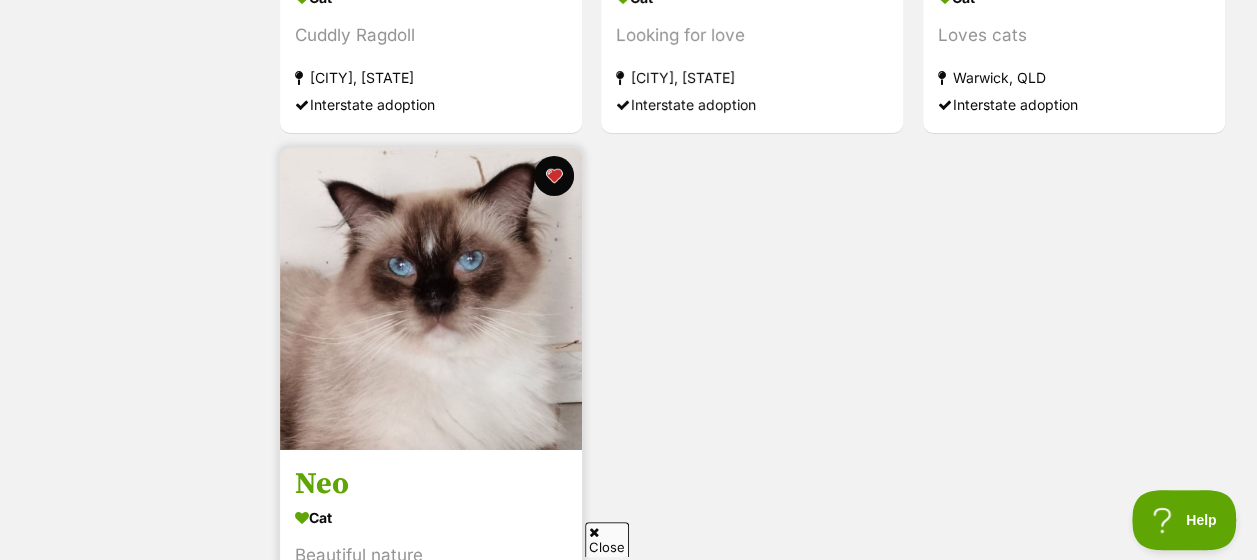 click at bounding box center (431, 299) 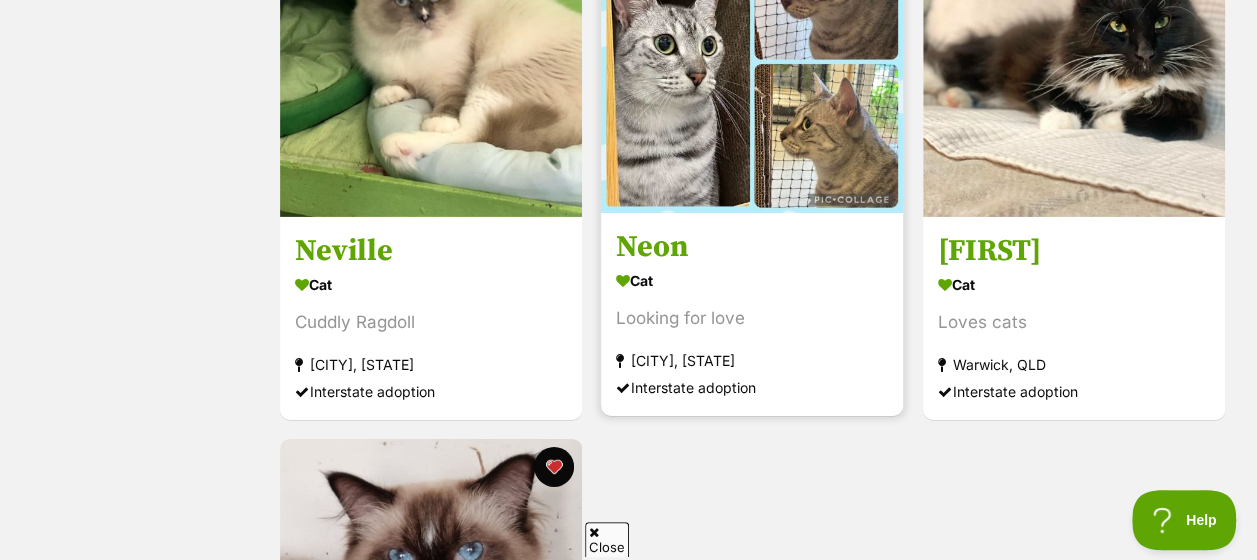 scroll, scrollTop: 2900, scrollLeft: 0, axis: vertical 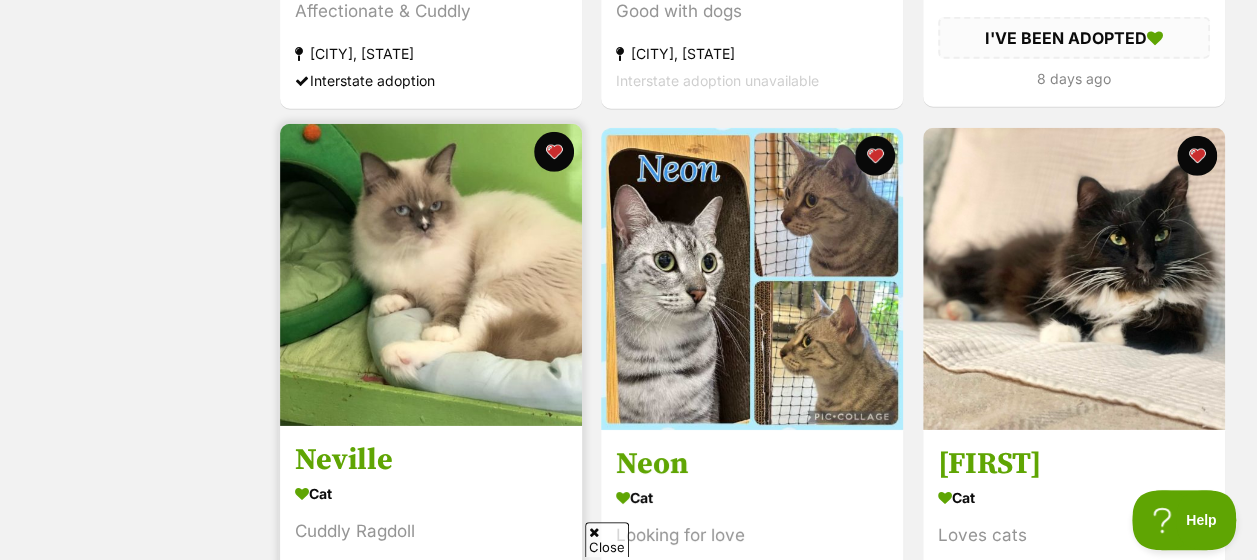 click at bounding box center [431, 275] 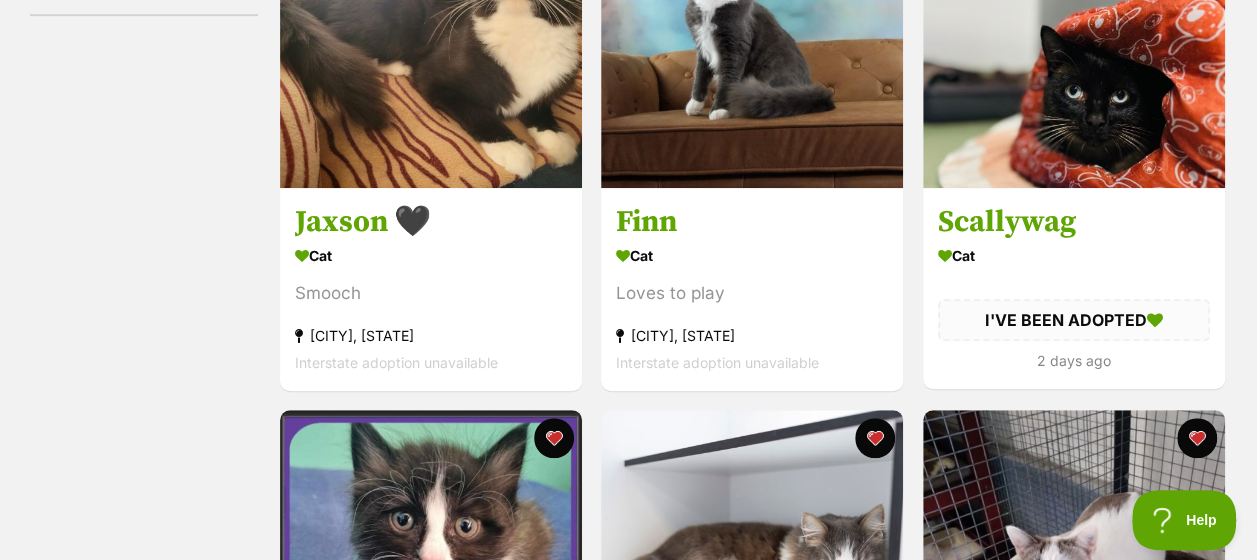 scroll, scrollTop: 0, scrollLeft: 0, axis: both 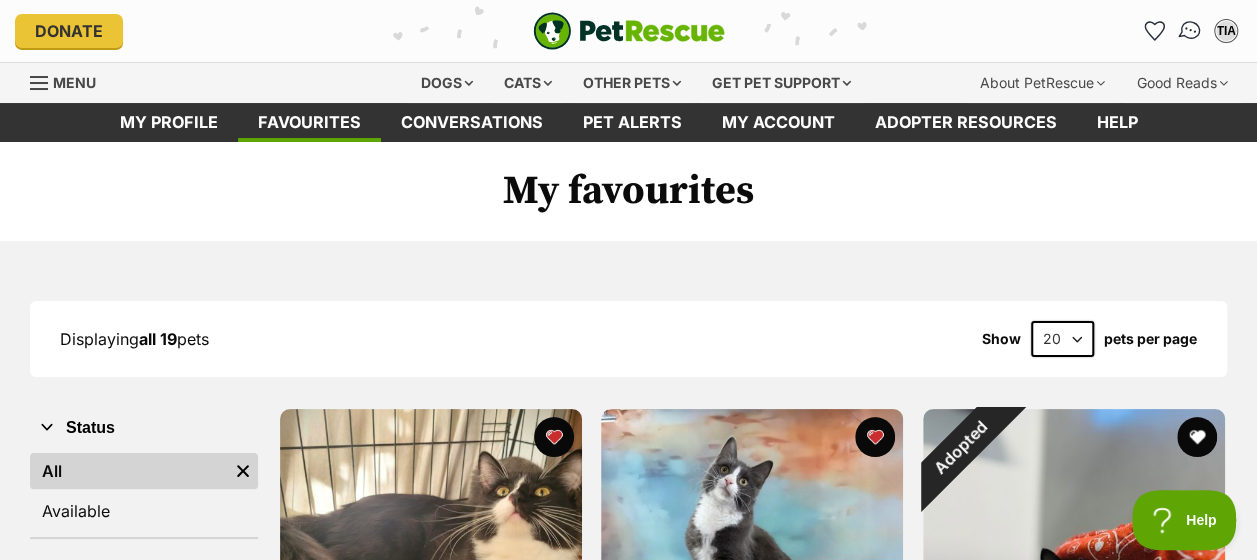 drag, startPoint x: 1164, startPoint y: 29, endPoint x: 1183, endPoint y: 34, distance: 19.646883 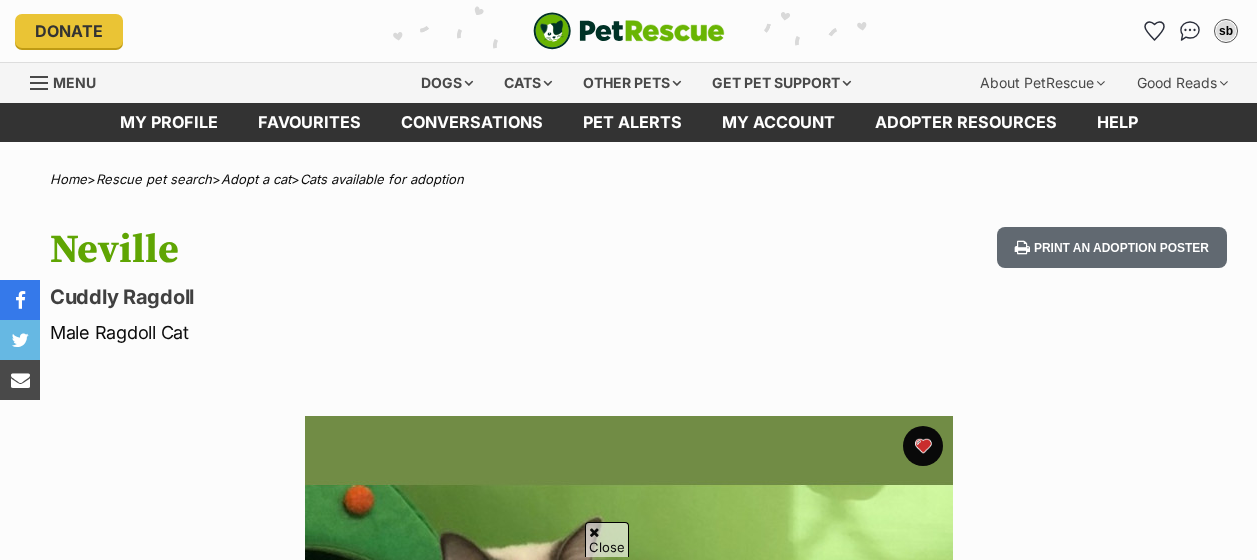 scroll, scrollTop: 300, scrollLeft: 0, axis: vertical 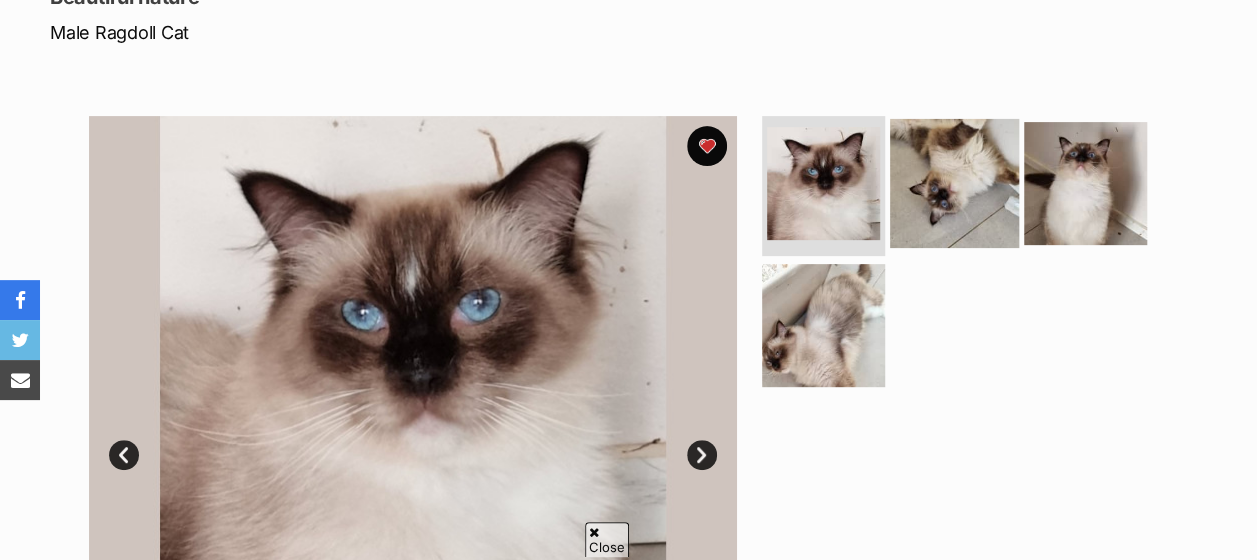 click at bounding box center (954, 183) 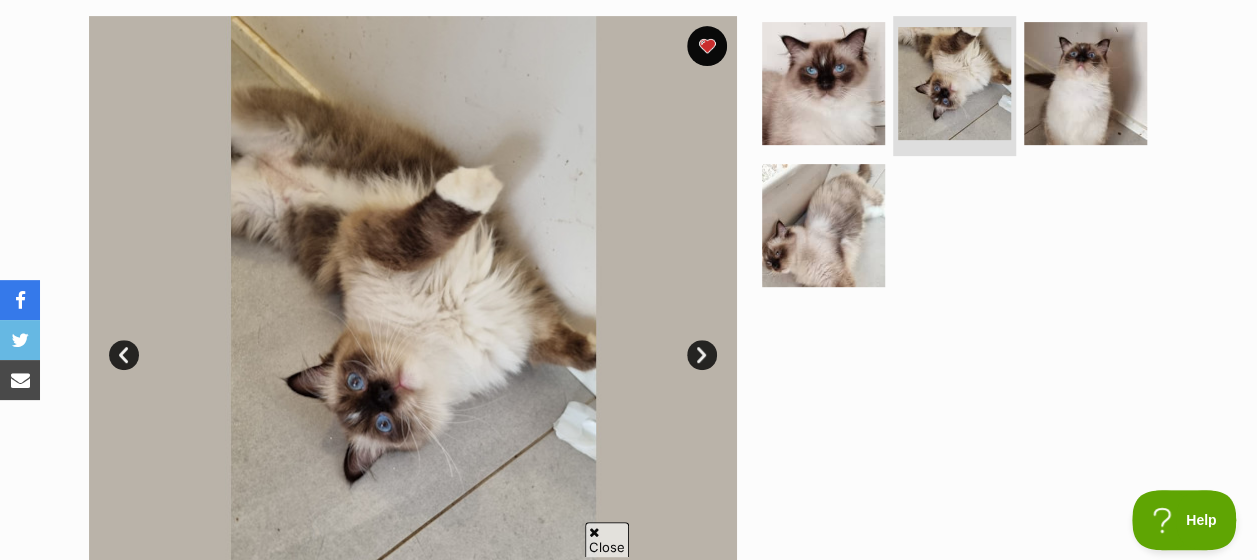 scroll, scrollTop: 500, scrollLeft: 0, axis: vertical 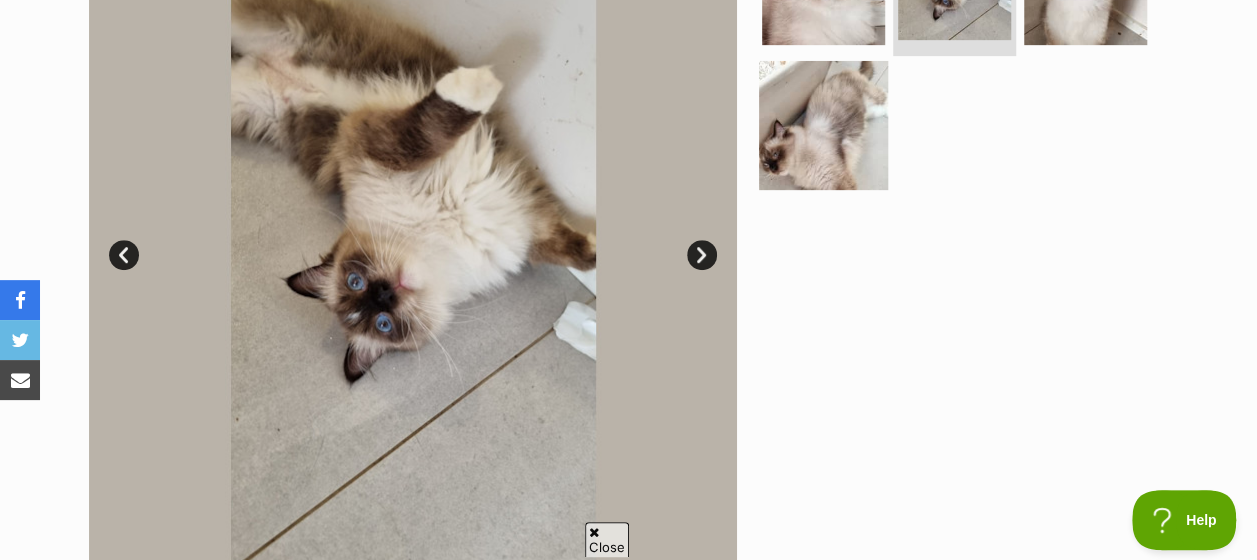 click at bounding box center [823, 124] 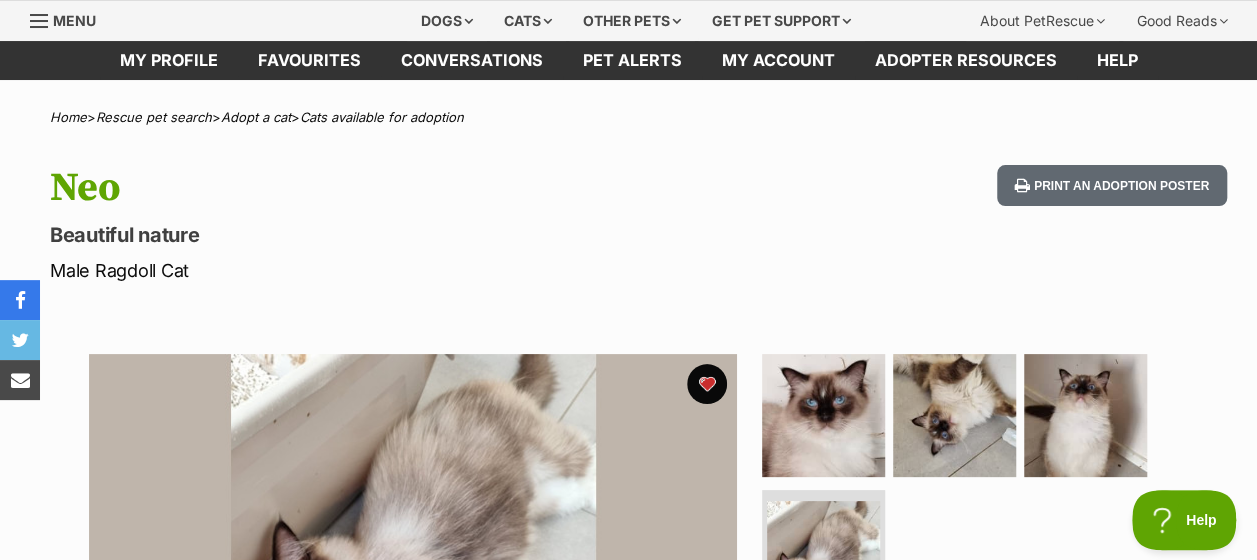 scroll, scrollTop: 0, scrollLeft: 0, axis: both 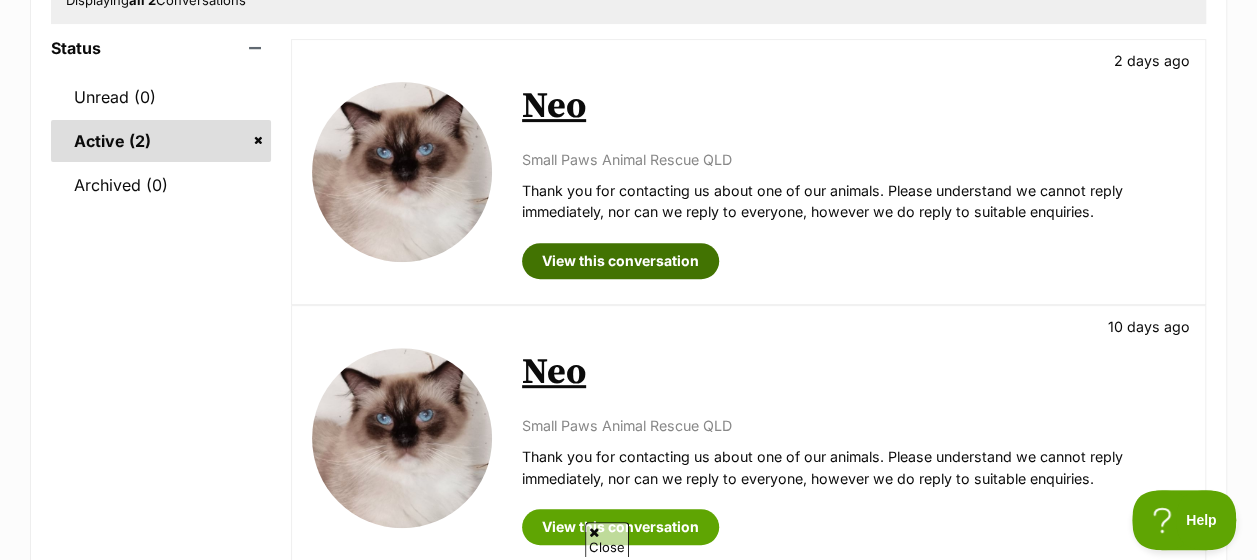 click on "View this conversation" at bounding box center (620, 261) 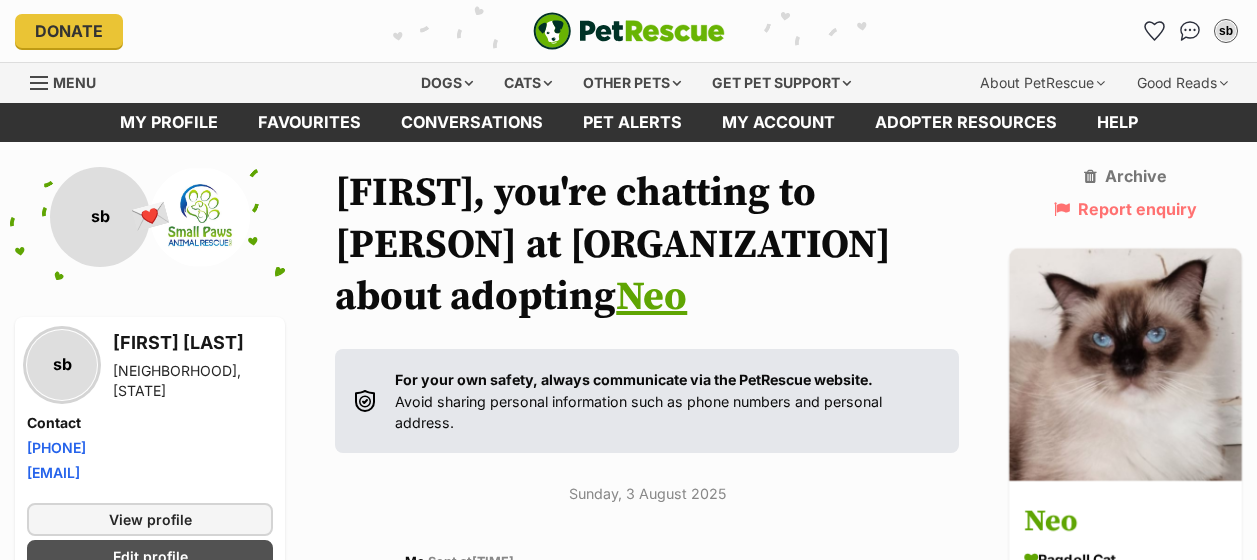 scroll, scrollTop: 600, scrollLeft: 0, axis: vertical 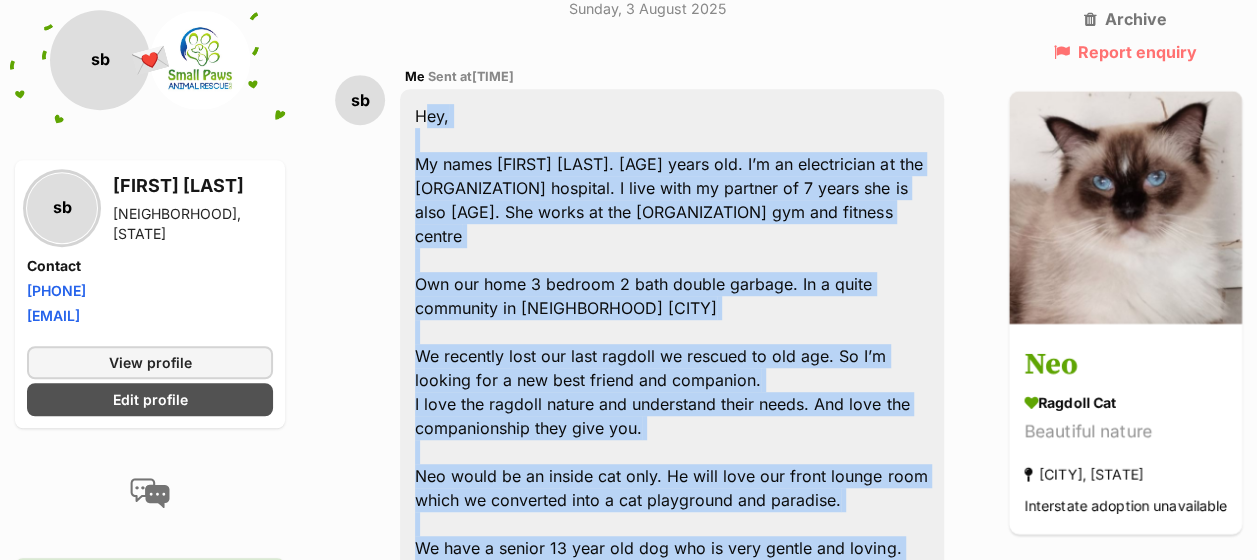 drag, startPoint x: 817, startPoint y: 422, endPoint x: 418, endPoint y: 116, distance: 502.829 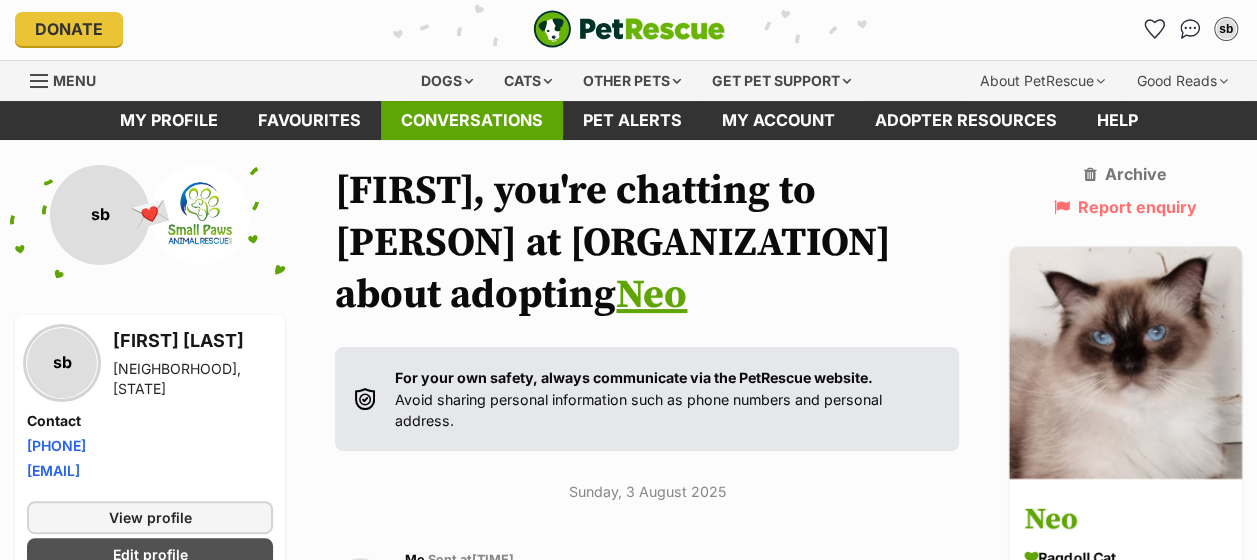 scroll, scrollTop: 0, scrollLeft: 0, axis: both 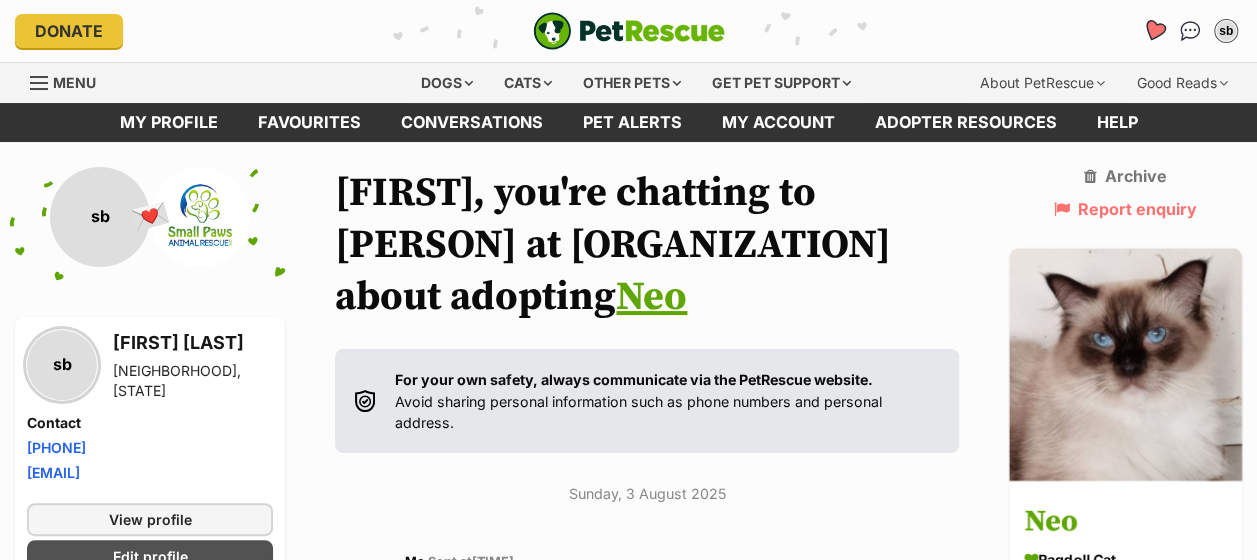 click 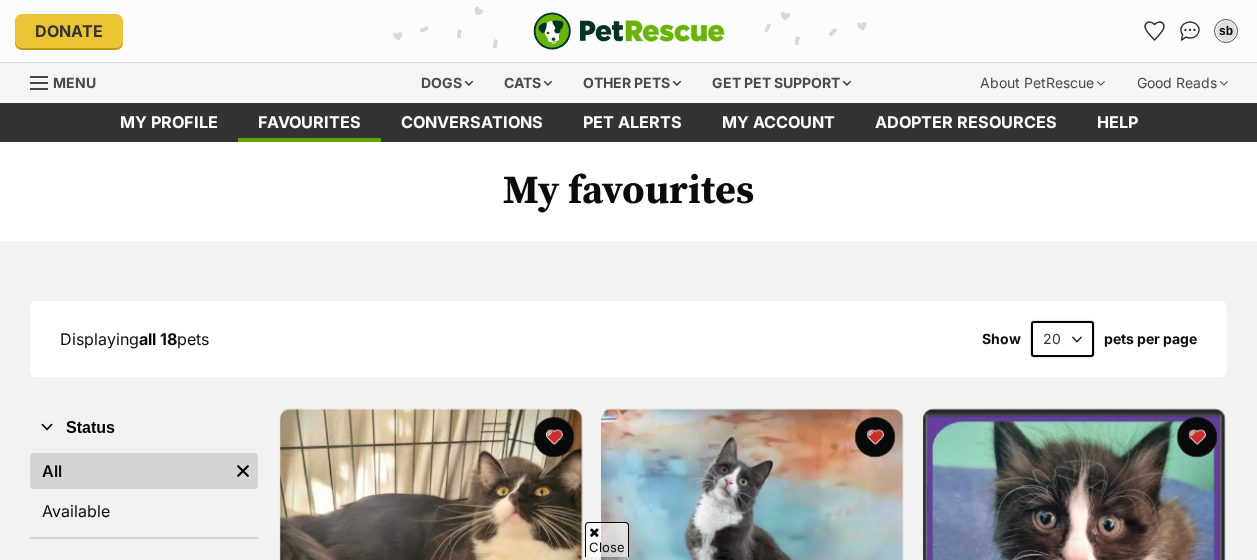 scroll, scrollTop: 900, scrollLeft: 0, axis: vertical 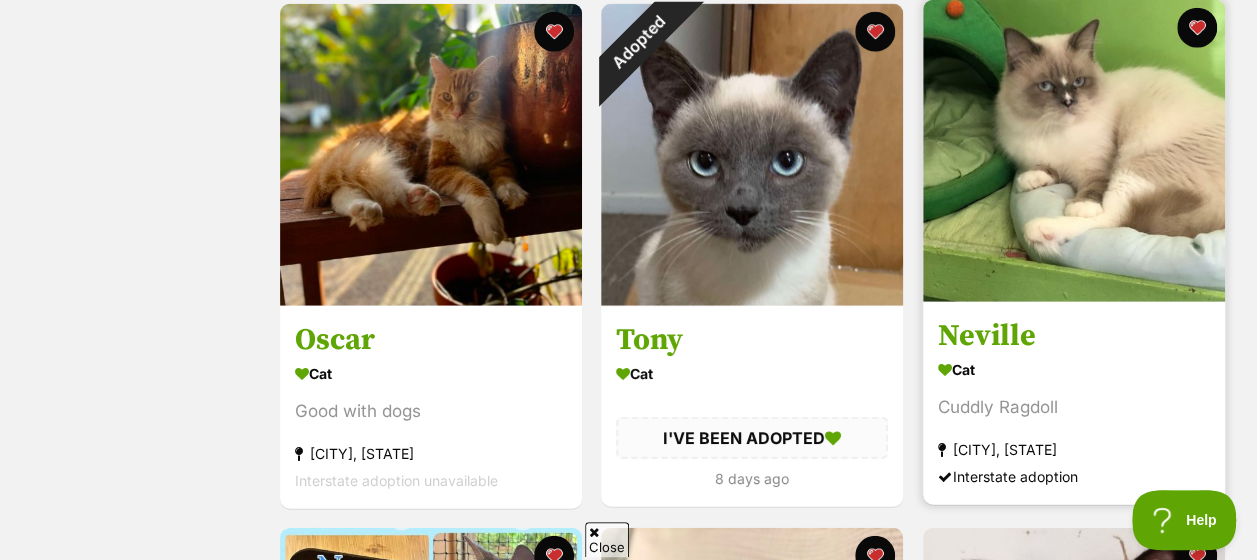 click at bounding box center [1074, 151] 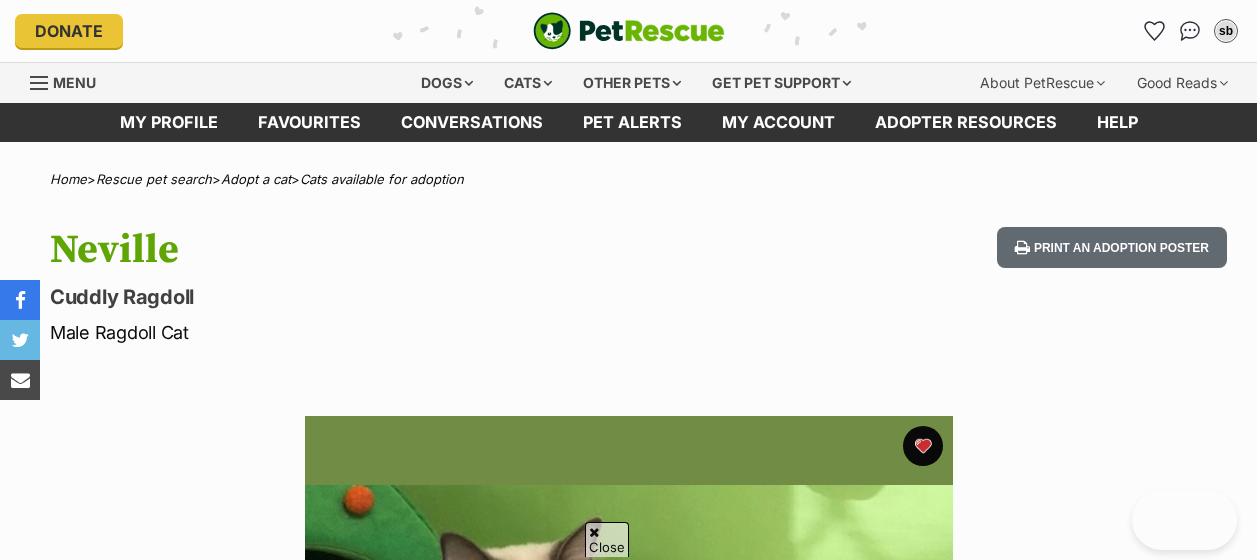 scroll, scrollTop: 600, scrollLeft: 0, axis: vertical 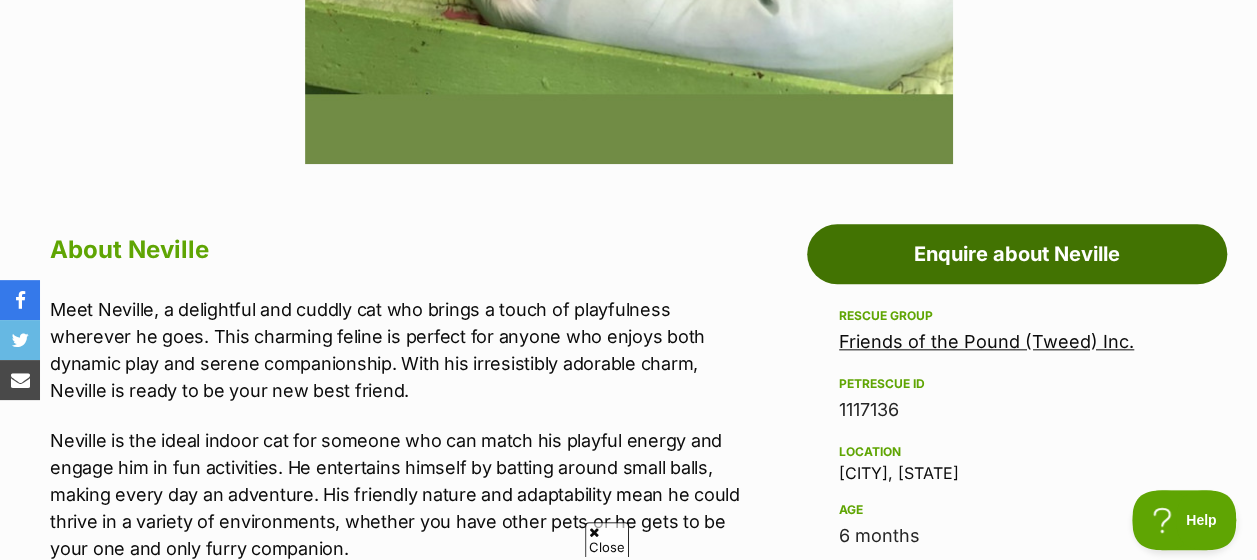 click on "Enquire about Neville" at bounding box center (1017, 254) 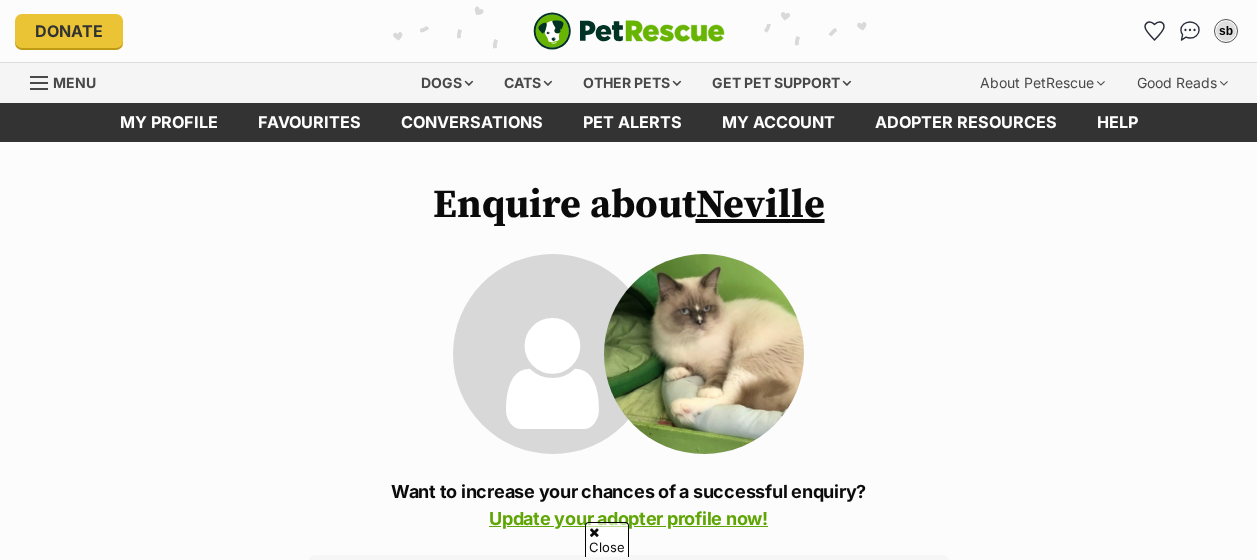 scroll, scrollTop: 400, scrollLeft: 0, axis: vertical 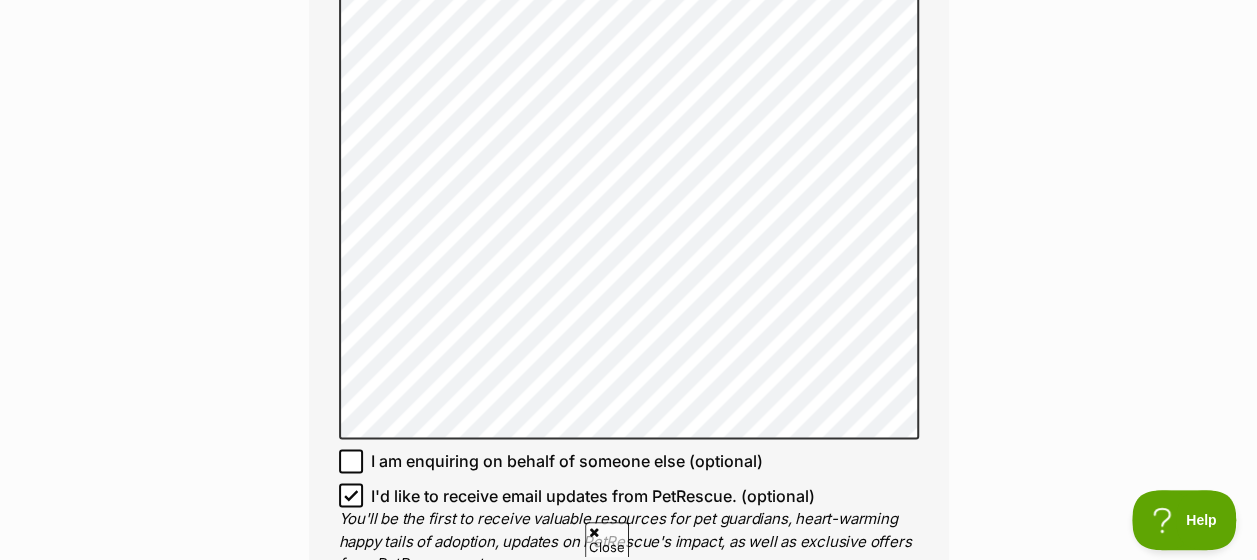click on "Enquire about Neville
Want to increase your chances of a successful enquiry?
Update your adopter profile now!
Full name [FIRST] [LAST]
Email
We require this to be able to send you communications regarding your pet enquiry.
[EMAIL]
Phone number United States +1 United Kingdom +44 Afghanistan (‫افغانستان‬‎) +93 Albania (Shqipëri) +355 Algeria (‫الجزائر‬‎) +213 American Samoa +1684 Andorra +376 Angola +244 Anguilla +1264 Antigua and Barbuda +1268 Argentina +54 Armenia (Հայաստան) +374 Aruba +297 Australia +61 Austria (Österreich) +43 Azerbaijan (Azərbaycan) +994 Bahamas +1242 Bahrain (‫البحرين‬‎) +973 Bangladesh (বাংলাদেশ) +880 Barbados +1246 Belarus (Беларусь) +375 Belgium (België) +32 Belize +501 Benin (Bénin) +229 Bermuda +1441 Bhutan (འབྲུག) +975 Bolivia +591 Bosnia and Herzegovina (Босна и Херцеговина) +387 Botswana +267 Brazil (Brasil)" at bounding box center [628, 78] 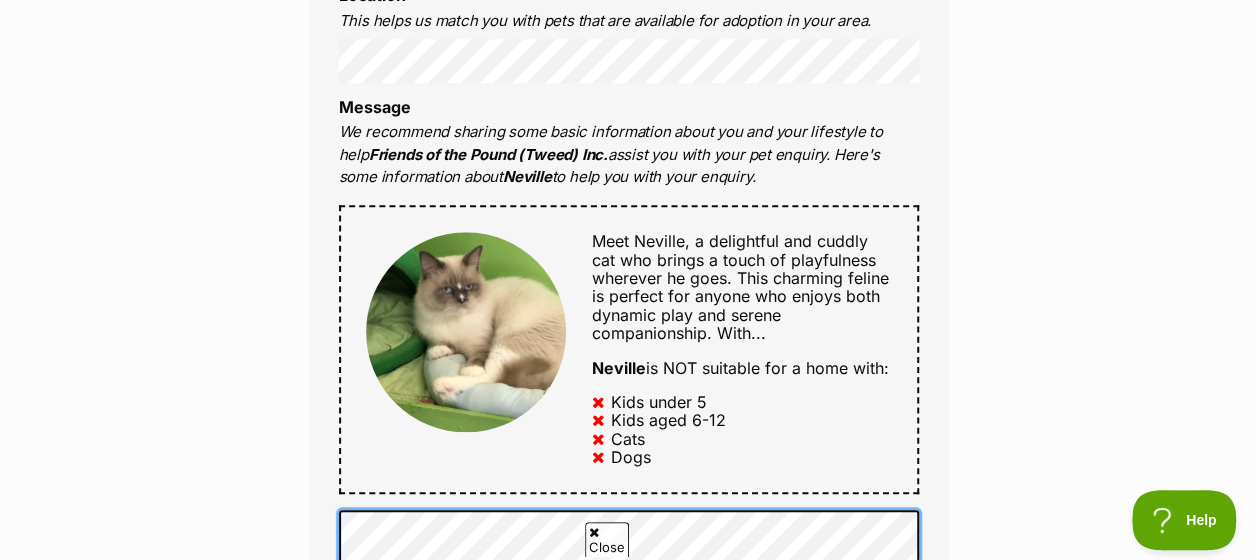 scroll, scrollTop: 900, scrollLeft: 0, axis: vertical 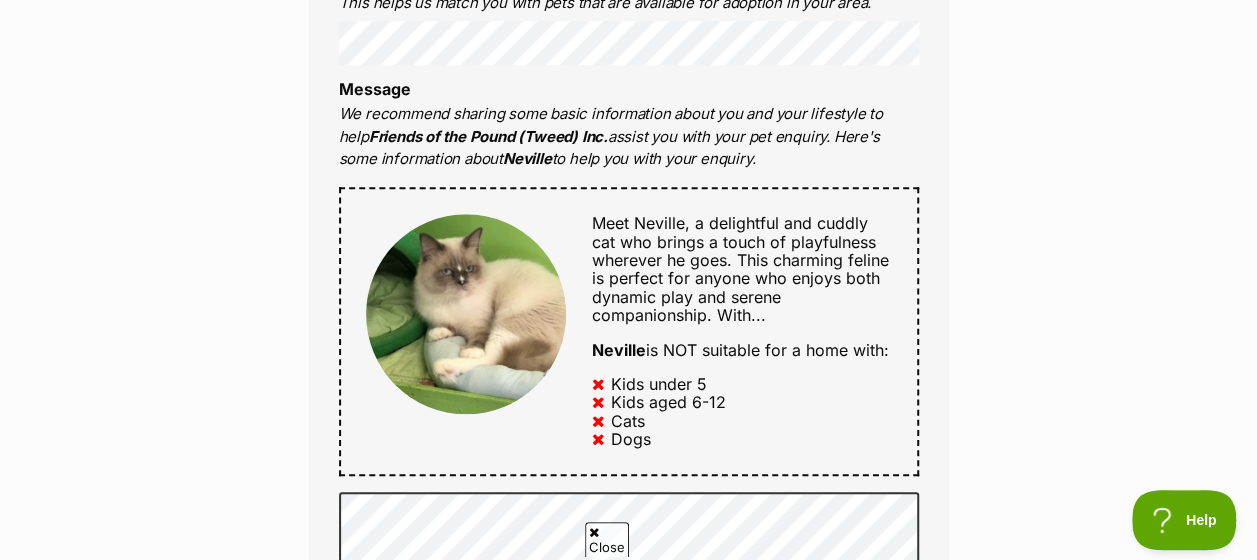 drag, startPoint x: 610, startPoint y: 404, endPoint x: 710, endPoint y: 402, distance: 100.02 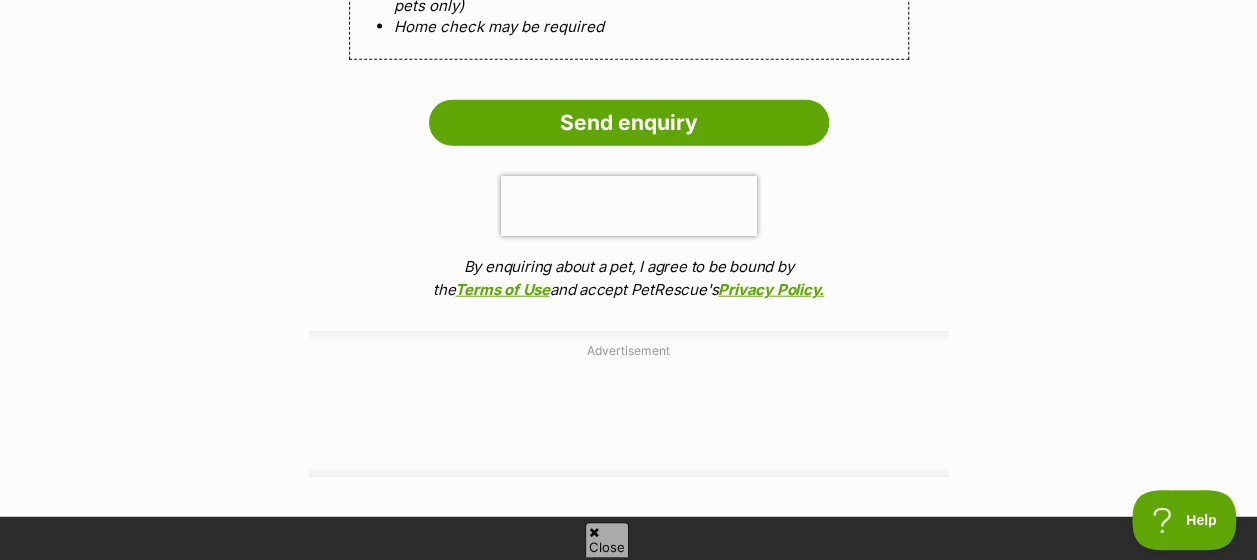 scroll, scrollTop: 2300, scrollLeft: 0, axis: vertical 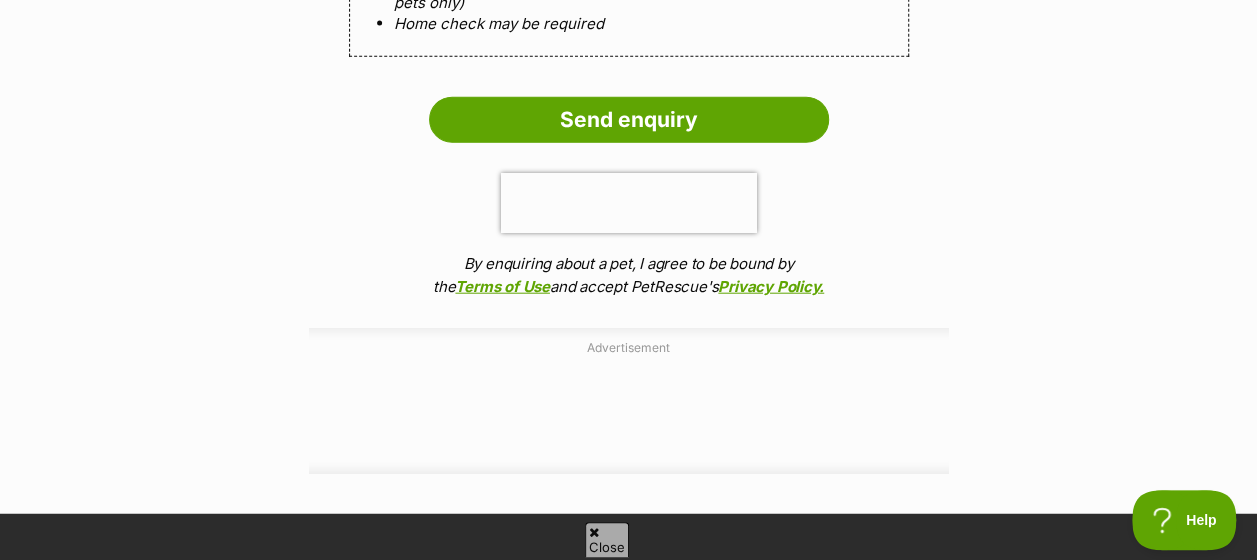 click on "Full name scott burgess
Email
We require this to be able to send you communications regarding your pet enquiry.
real_madrid9329@hotmail.com
Phone number United States +1 United Kingdom +44 Afghanistan (‫افغانستان‬‎) +93 Albania (Shqipëri) +355 Algeria (‫الجزائر‬‎) +213 American Samoa +1684 Andorra +376 Angola +244 Anguilla +1264 Antigua and Barbuda +1268 Argentina +54 Armenia (Հայաստան) +374 Aruba +297 Australia +61 Austria (Österreich) +43 Azerbaijan (Azərbaycan) +994 Bahamas +1242 Bahrain (‫البحرين‬‎) +973 Bangladesh (বাংলাদেশ) +880 Barbados +1246 Belarus (Беларусь) +375 Belgium (België) +32 Belize +501 Benin (Bénin) +229 Bermuda +1441 Bhutan (འབྲུག) +975 Bolivia +591 Bosnia and Herzegovina (Босна и Херцеговина) +387 Botswana +267 Brazil (Brasil) +55 British Indian Ocean Territory +246 British Virgin Islands +1284 Brunei +673 Bulgaria (България) +359 Burkina Faso +226 +257" at bounding box center [629, -719] 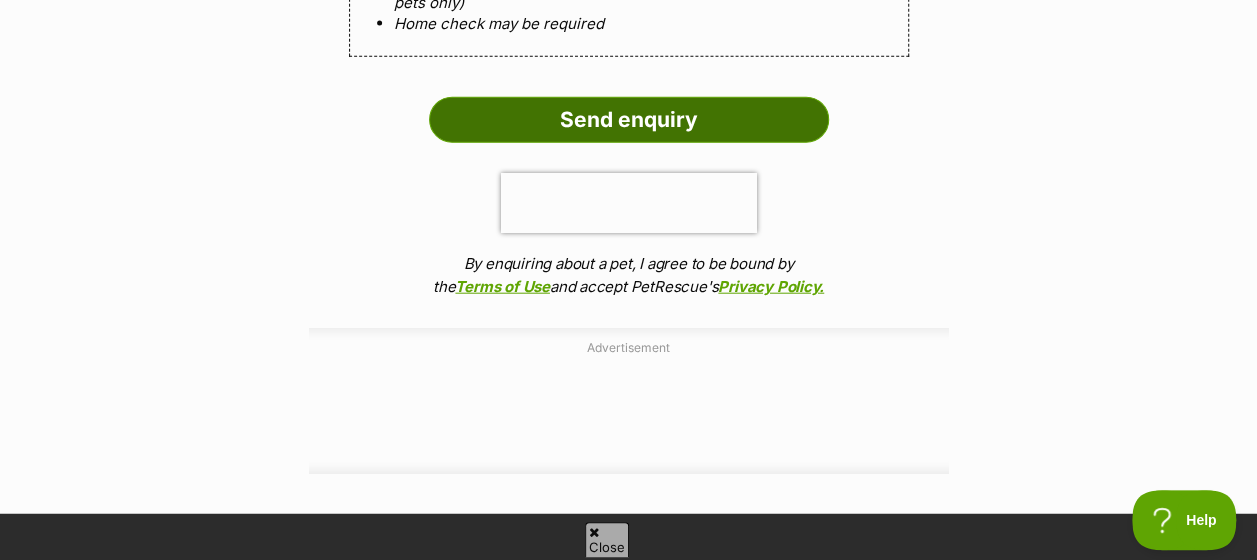click on "Send enquiry" at bounding box center (629, 120) 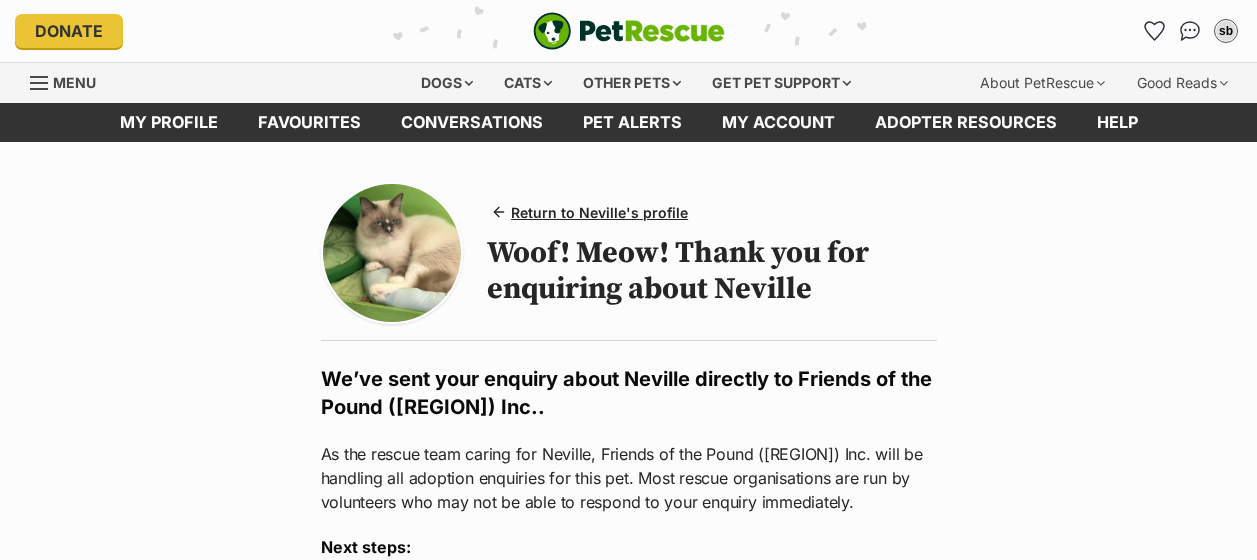 scroll, scrollTop: 0, scrollLeft: 0, axis: both 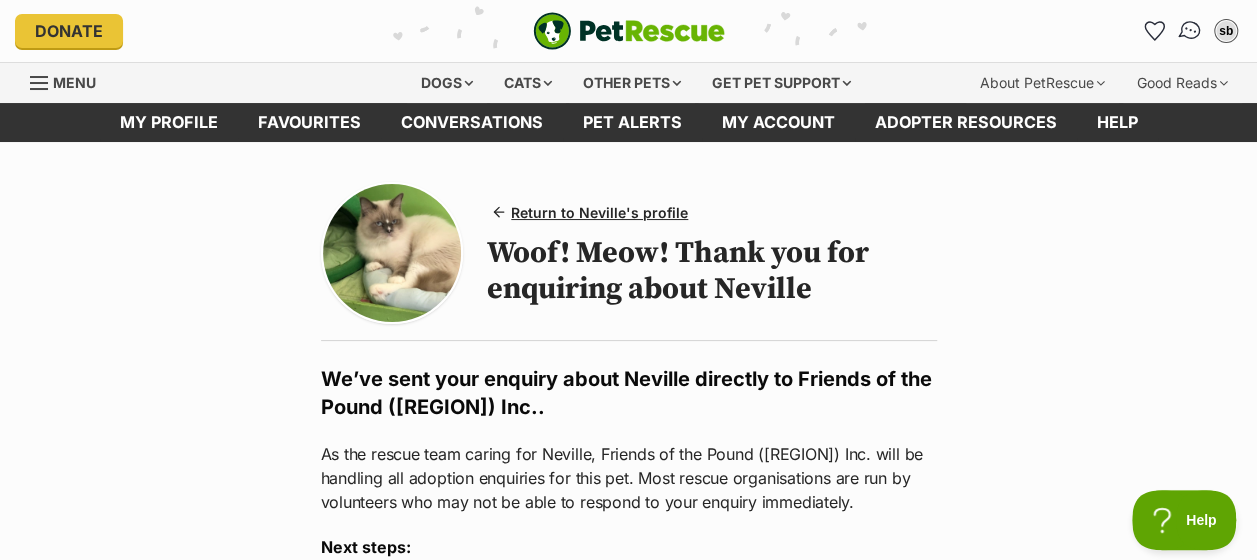 click at bounding box center (1190, 31) 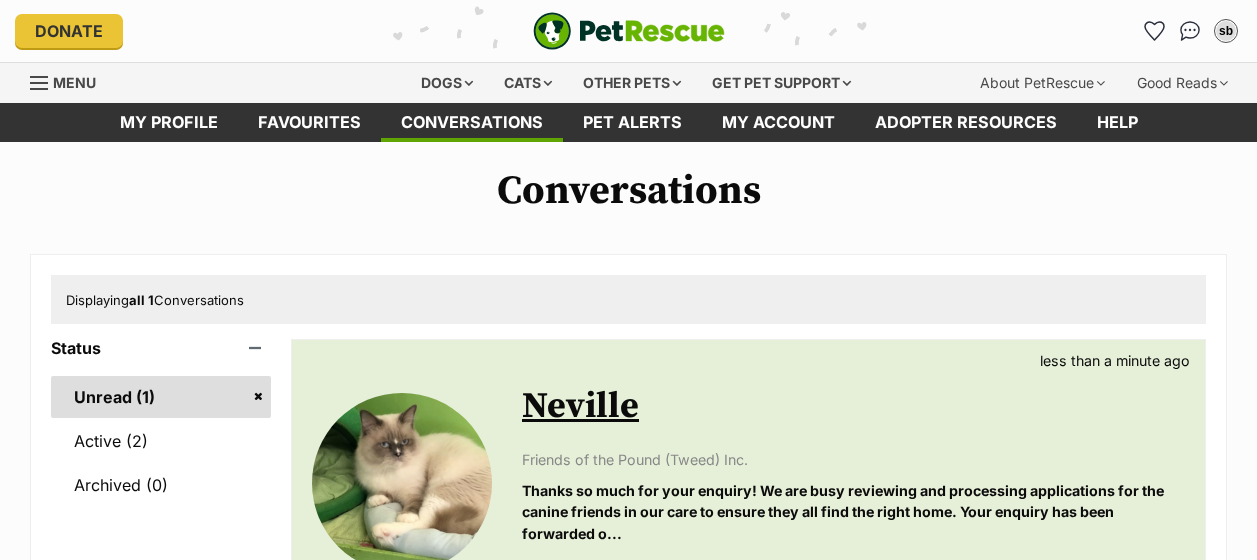 scroll, scrollTop: 0, scrollLeft: 0, axis: both 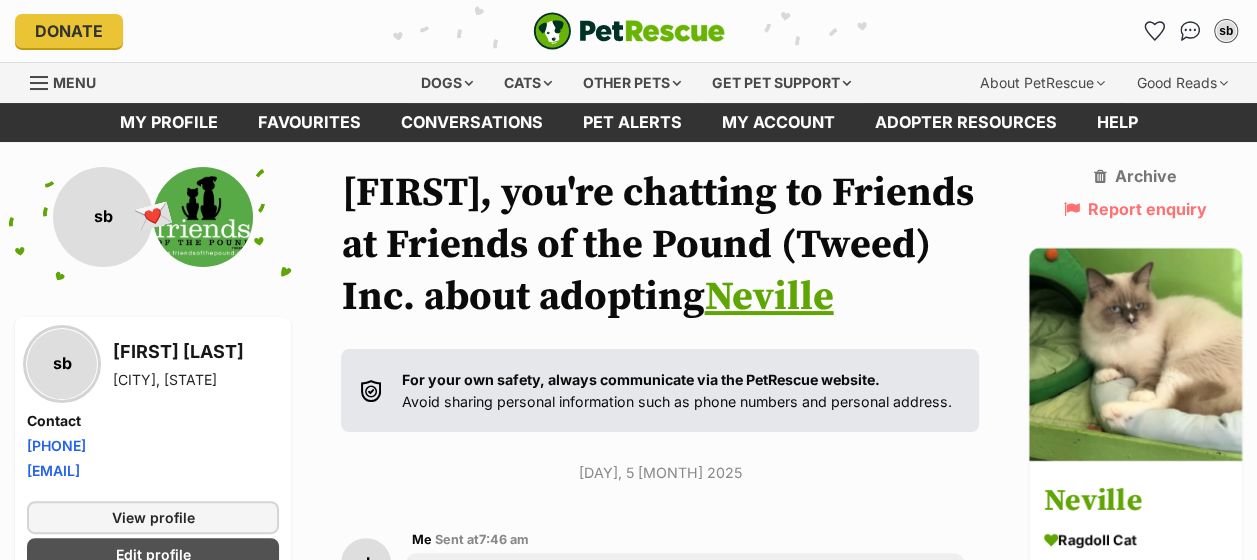 click on "Neville" at bounding box center (768, 297) 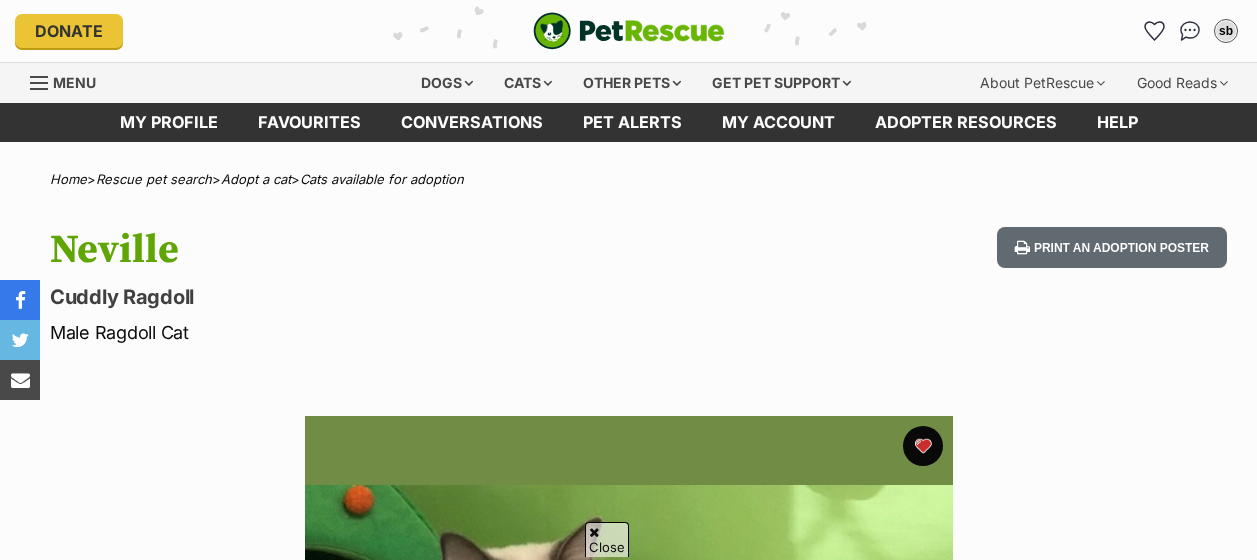 scroll, scrollTop: 900, scrollLeft: 0, axis: vertical 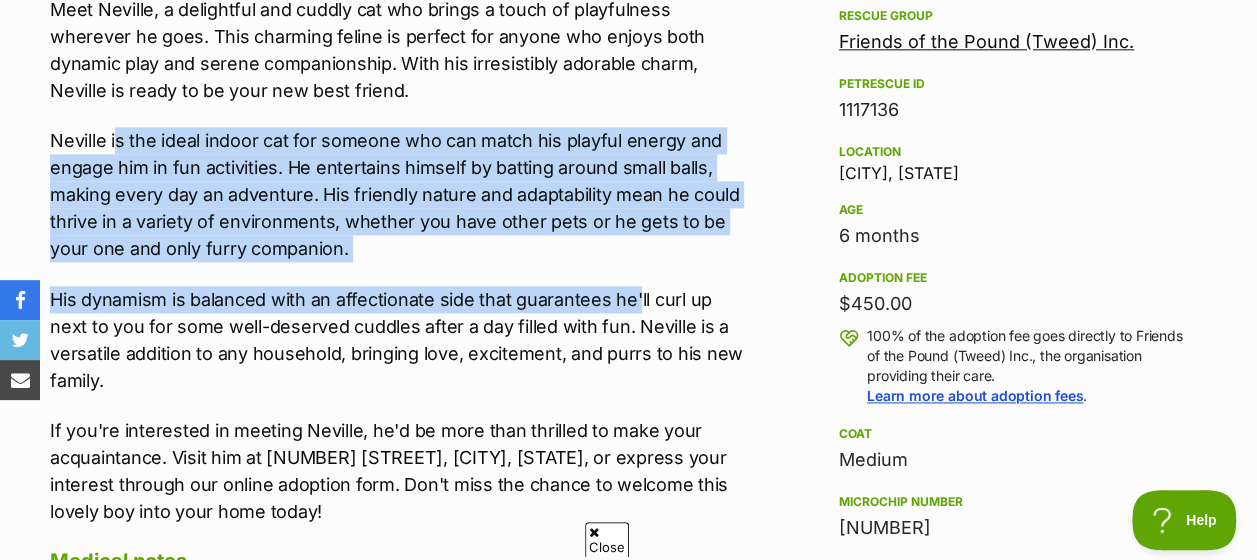 drag, startPoint x: 263, startPoint y: 152, endPoint x: 634, endPoint y: 265, distance: 387.82727 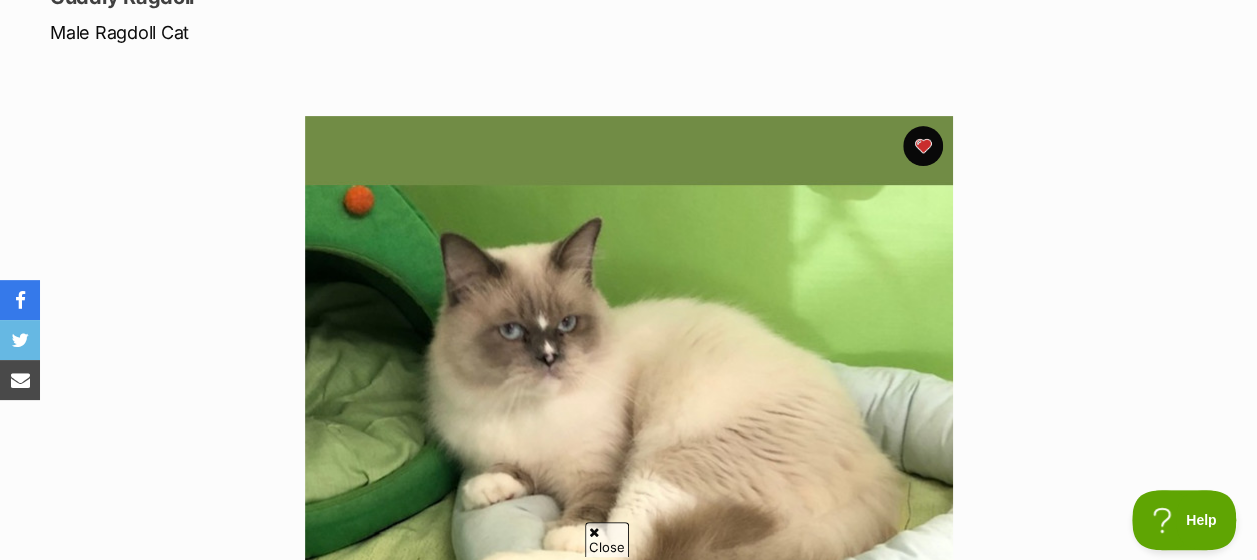 scroll, scrollTop: 0, scrollLeft: 0, axis: both 